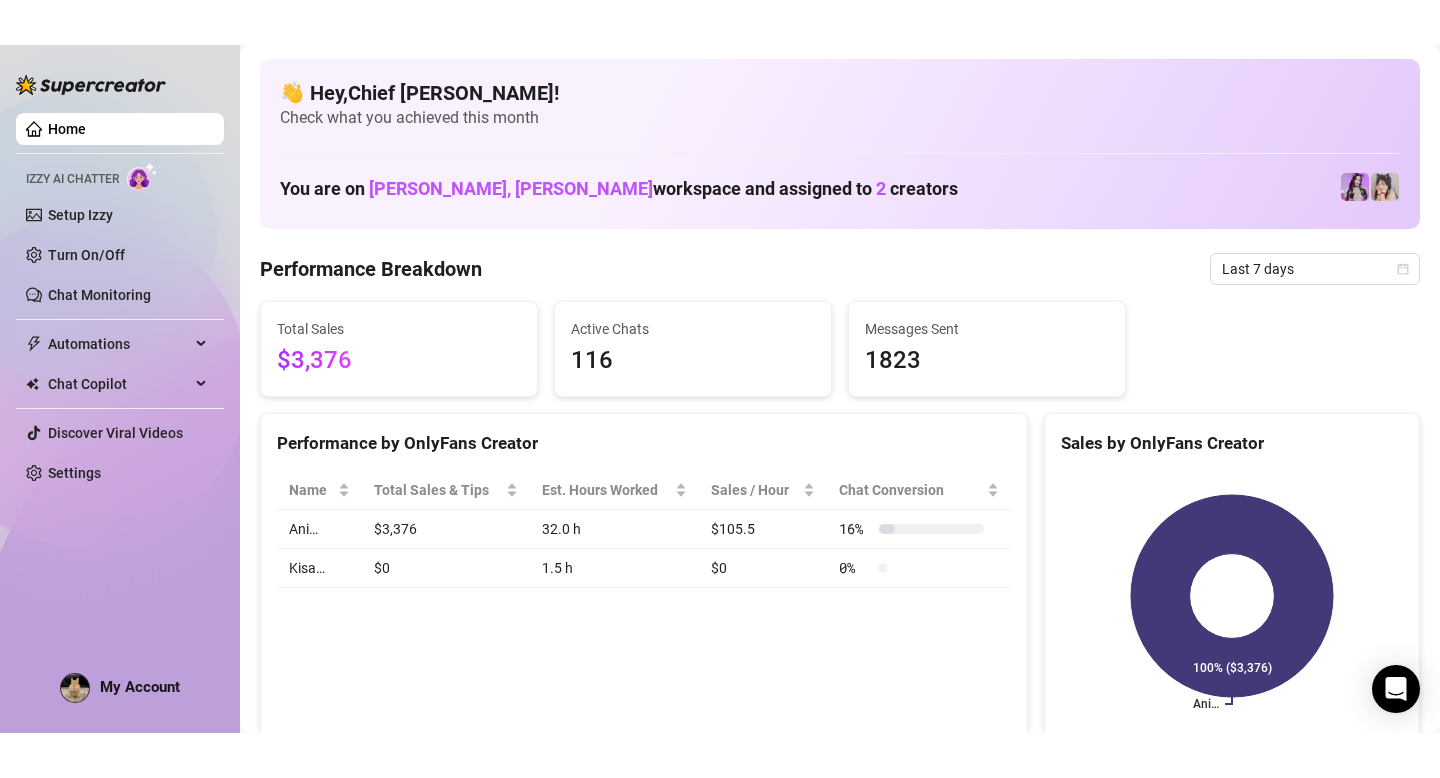 scroll, scrollTop: 0, scrollLeft: 0, axis: both 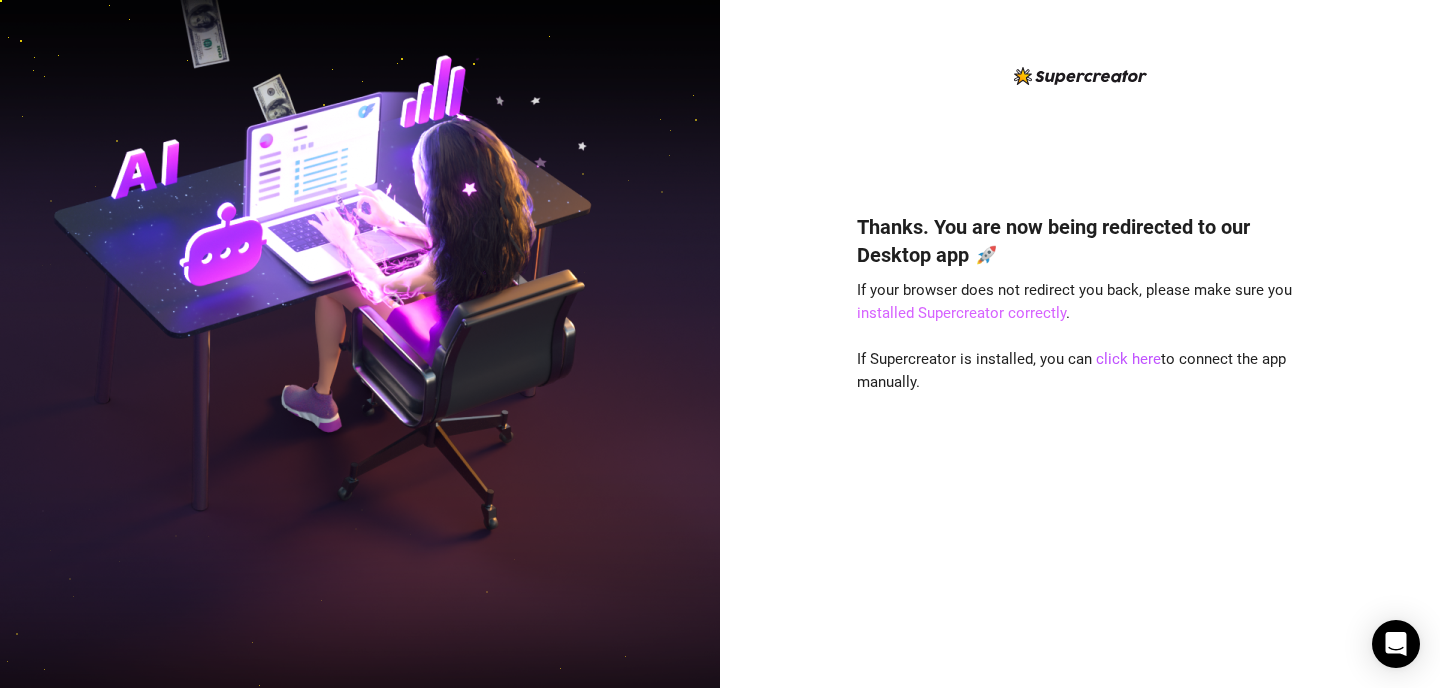 click on "installed Supercreator correctly" at bounding box center (961, 313) 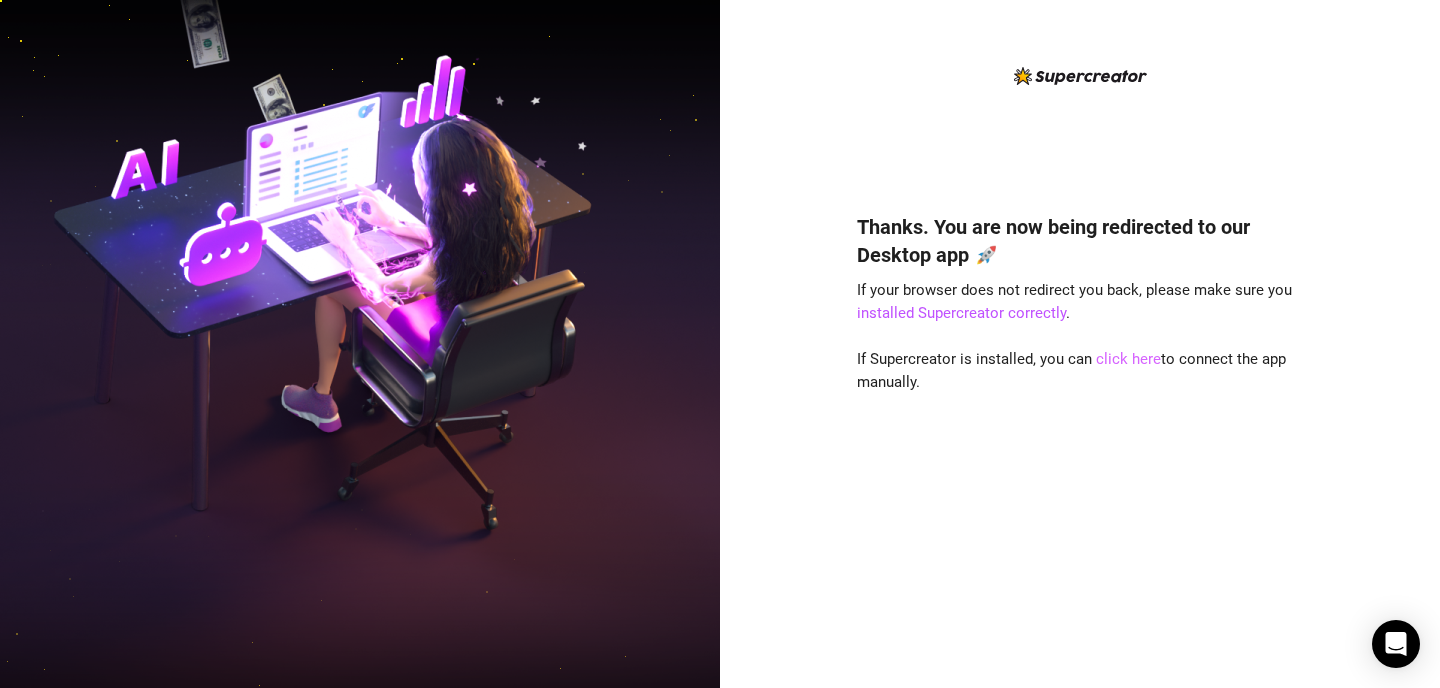 click on "click here" at bounding box center [1128, 359] 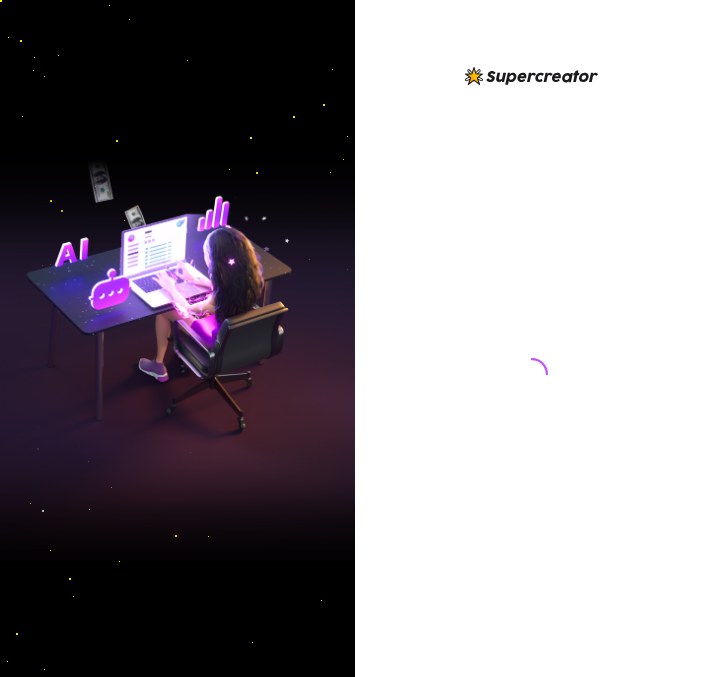 scroll, scrollTop: 0, scrollLeft: 0, axis: both 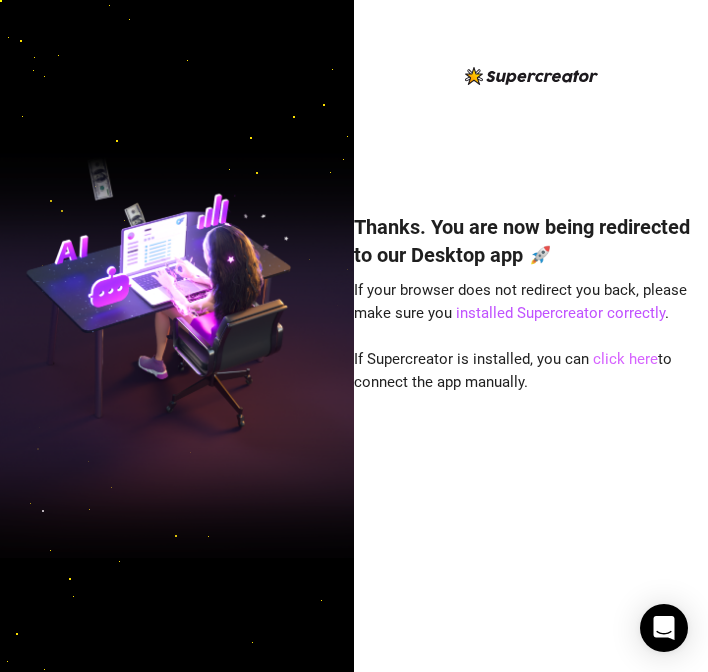 click on "click here" at bounding box center [625, 359] 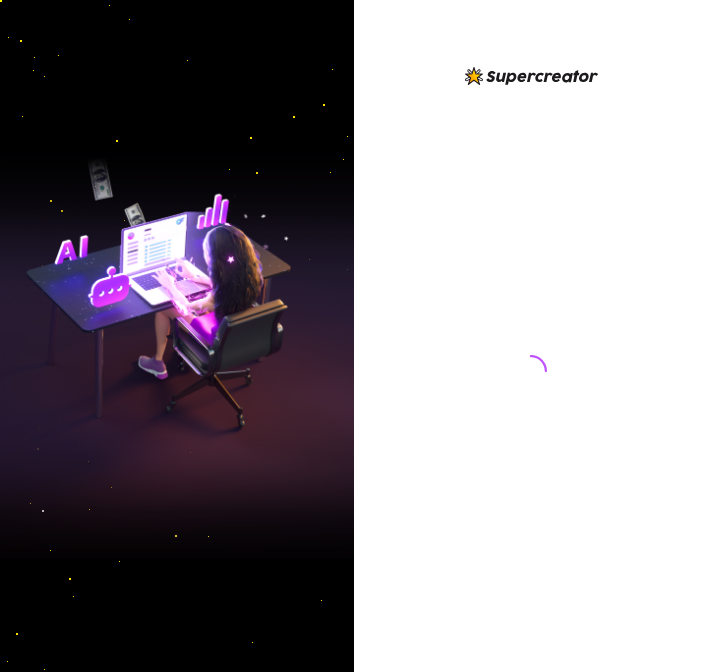 scroll, scrollTop: 0, scrollLeft: 0, axis: both 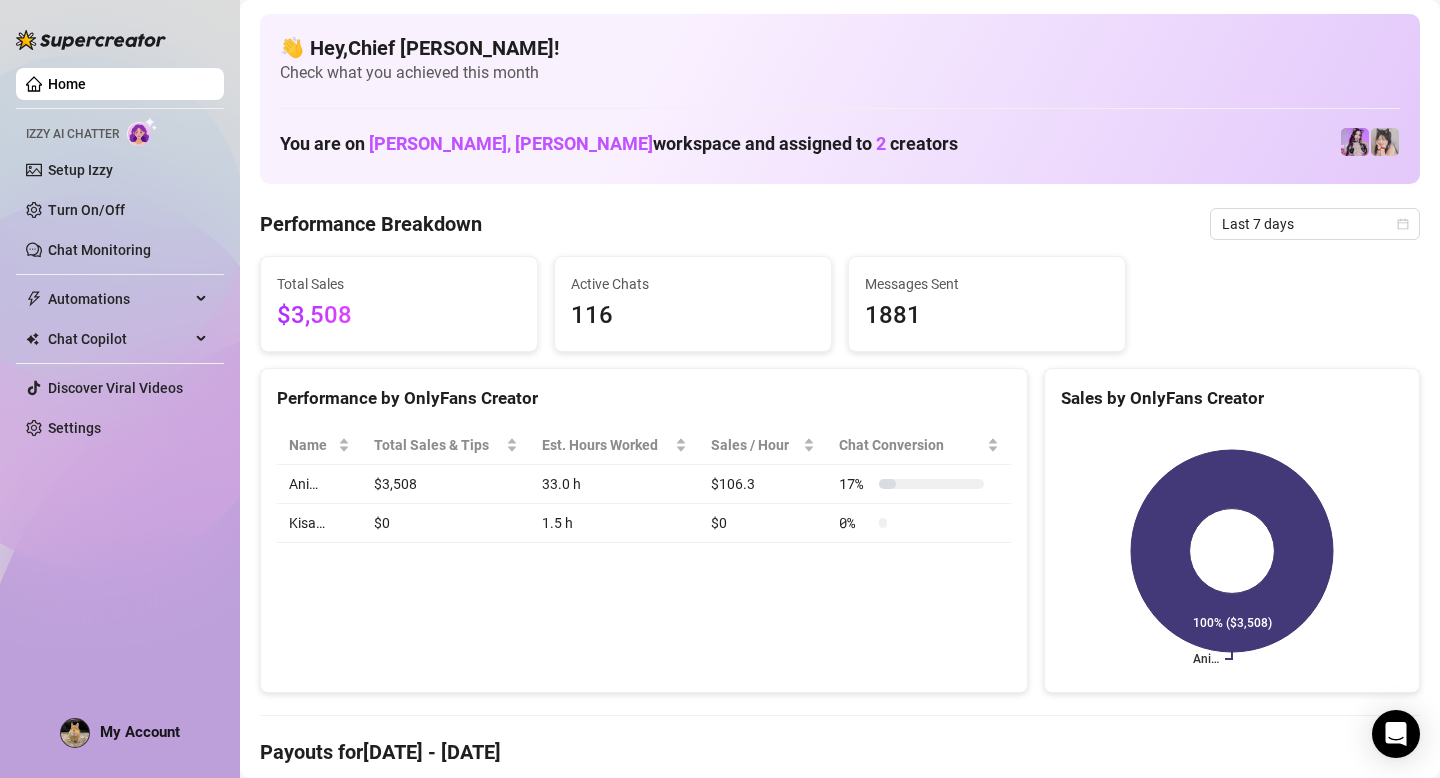 click at bounding box center (91, 40) 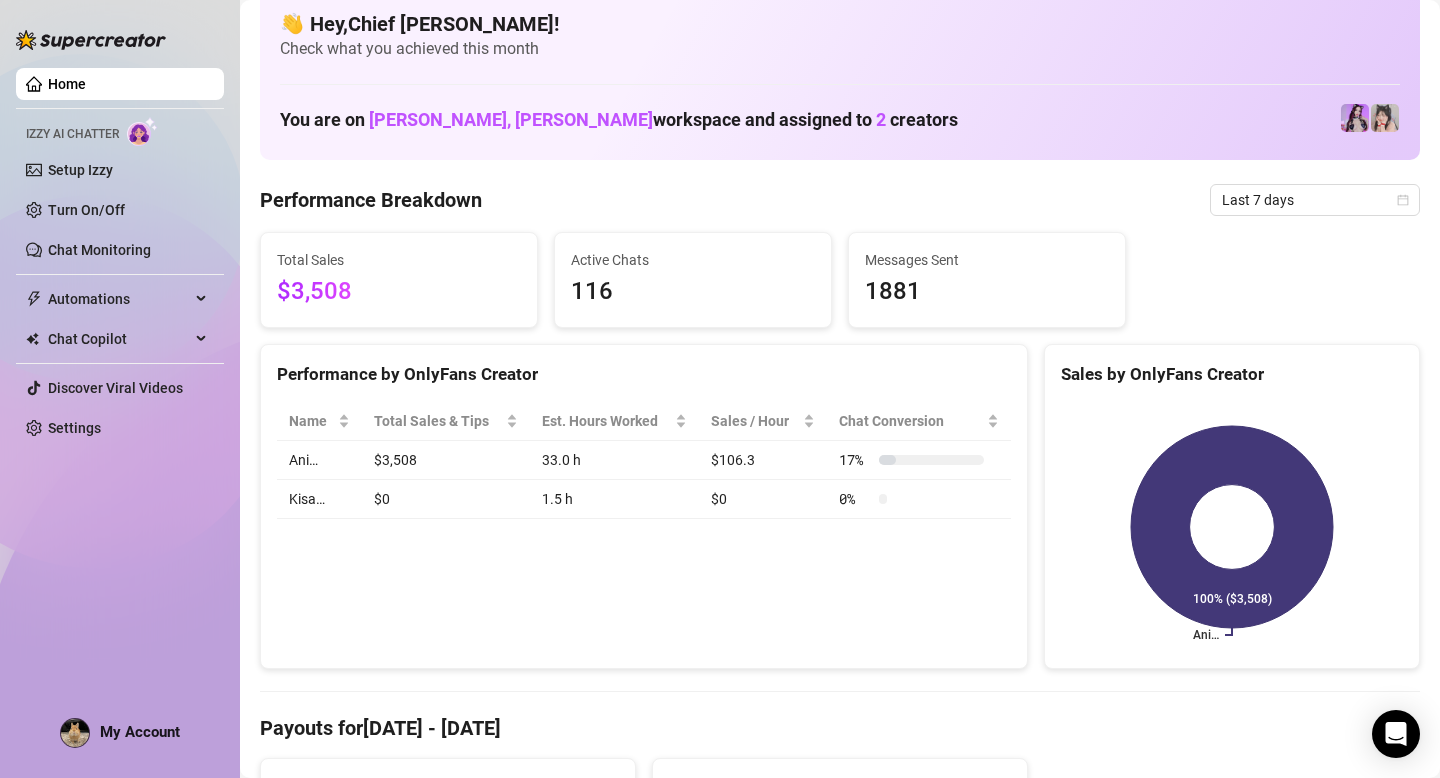 scroll, scrollTop: 51, scrollLeft: 0, axis: vertical 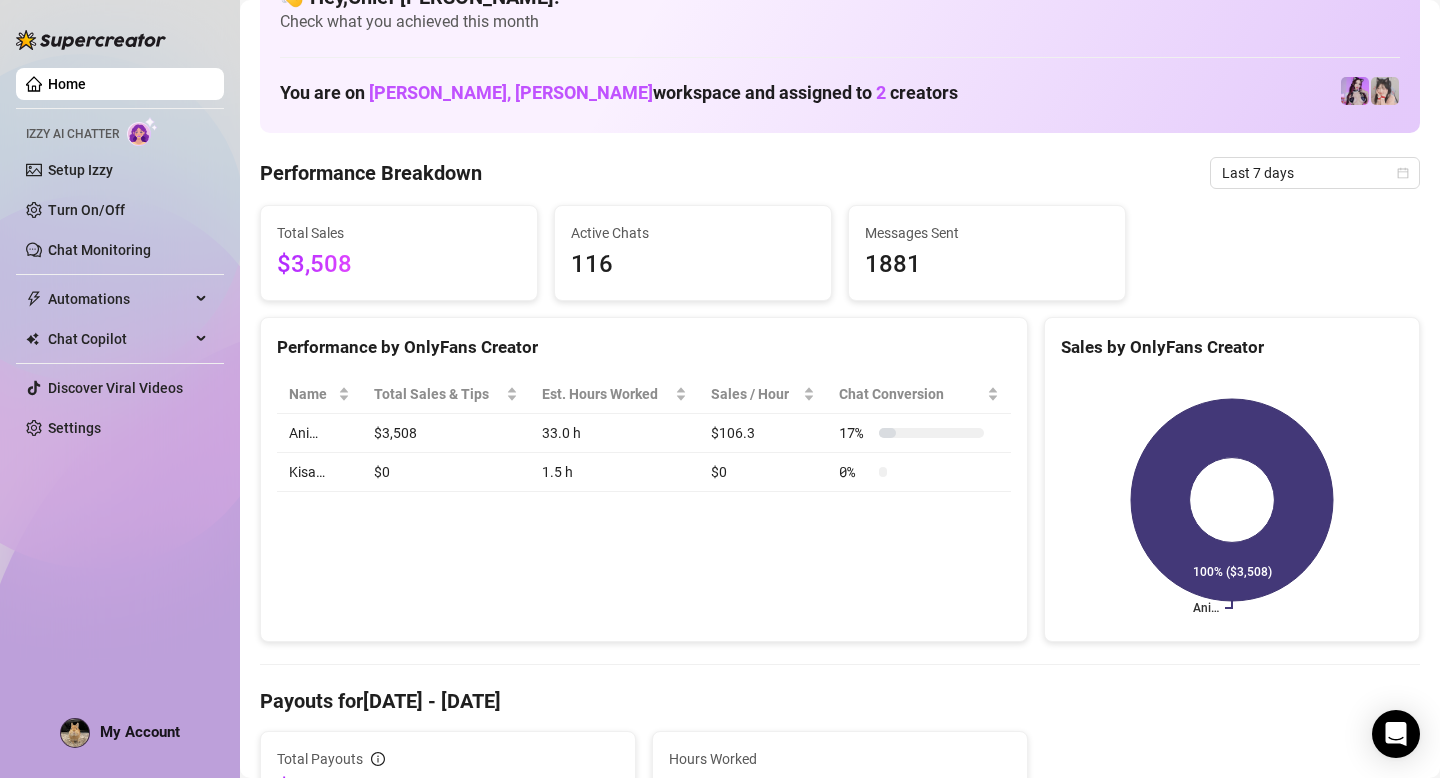click at bounding box center (1355, 91) 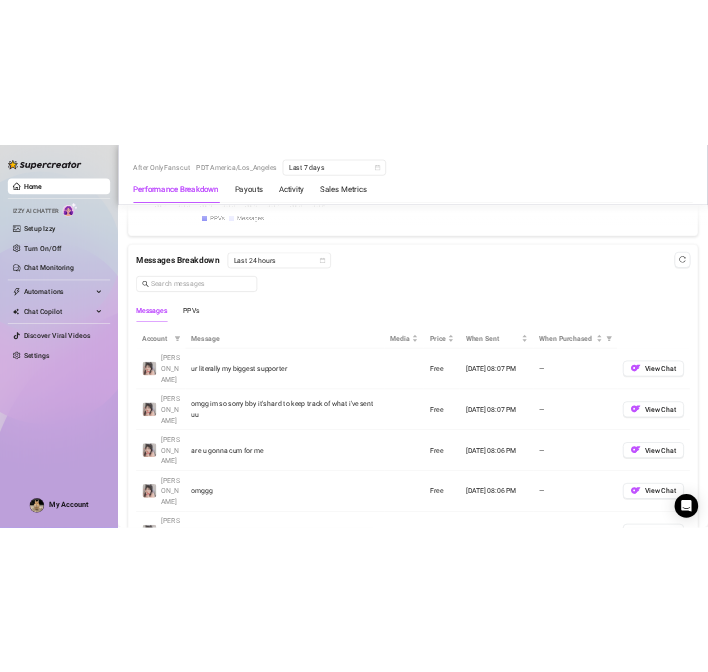 scroll, scrollTop: 1639, scrollLeft: 0, axis: vertical 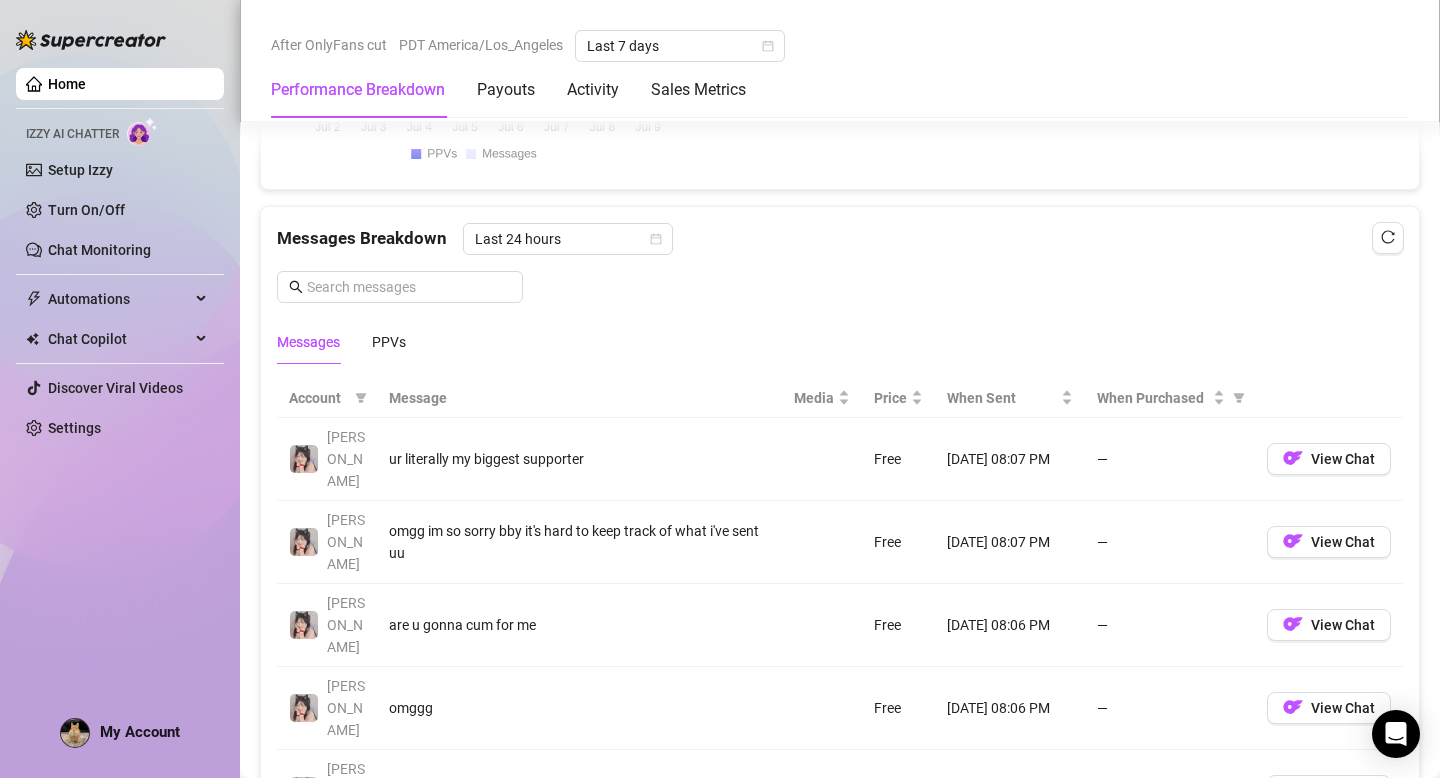 click on "After OnlyFans cut" at bounding box center (329, 45) 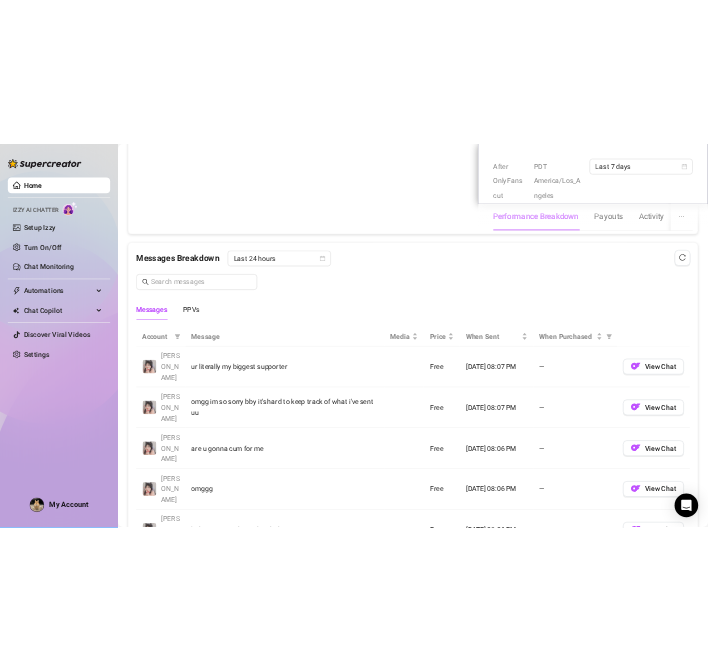 scroll, scrollTop: 2376, scrollLeft: 0, axis: vertical 